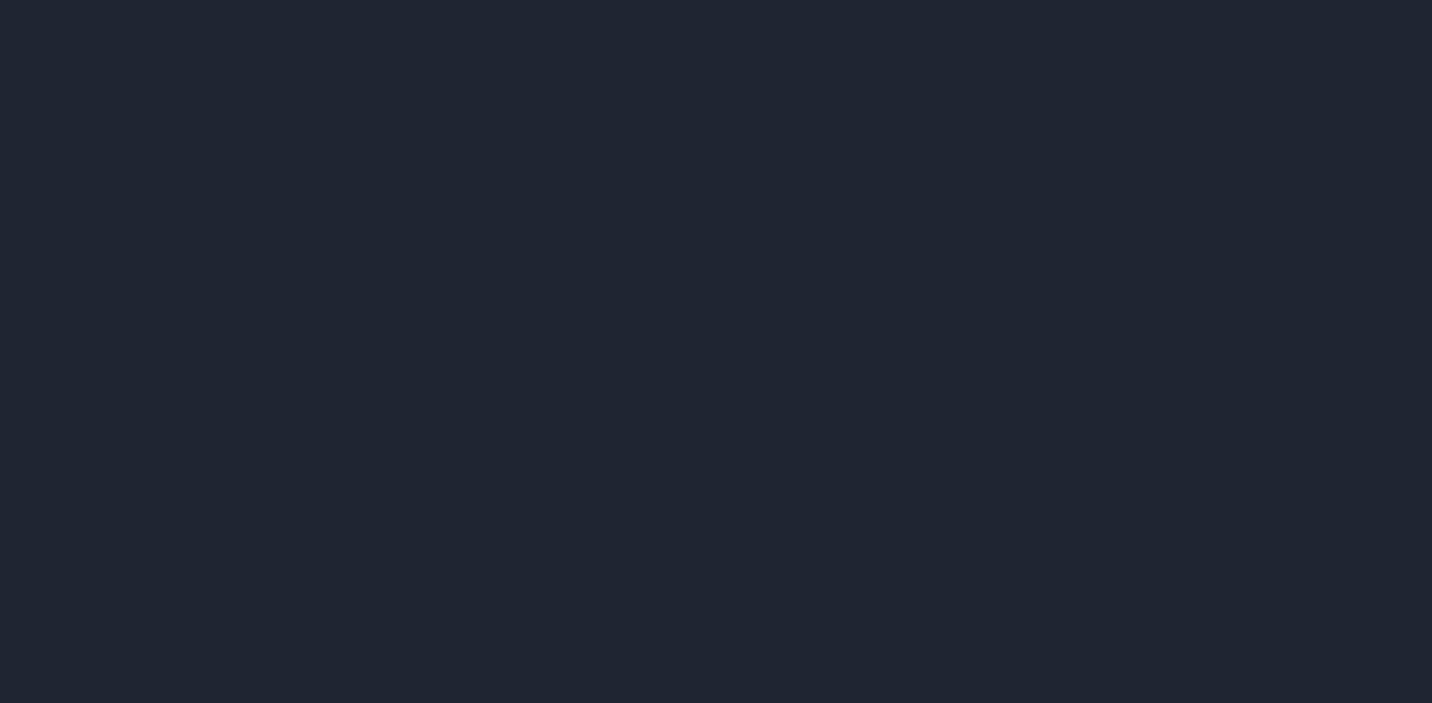 scroll, scrollTop: 0, scrollLeft: 0, axis: both 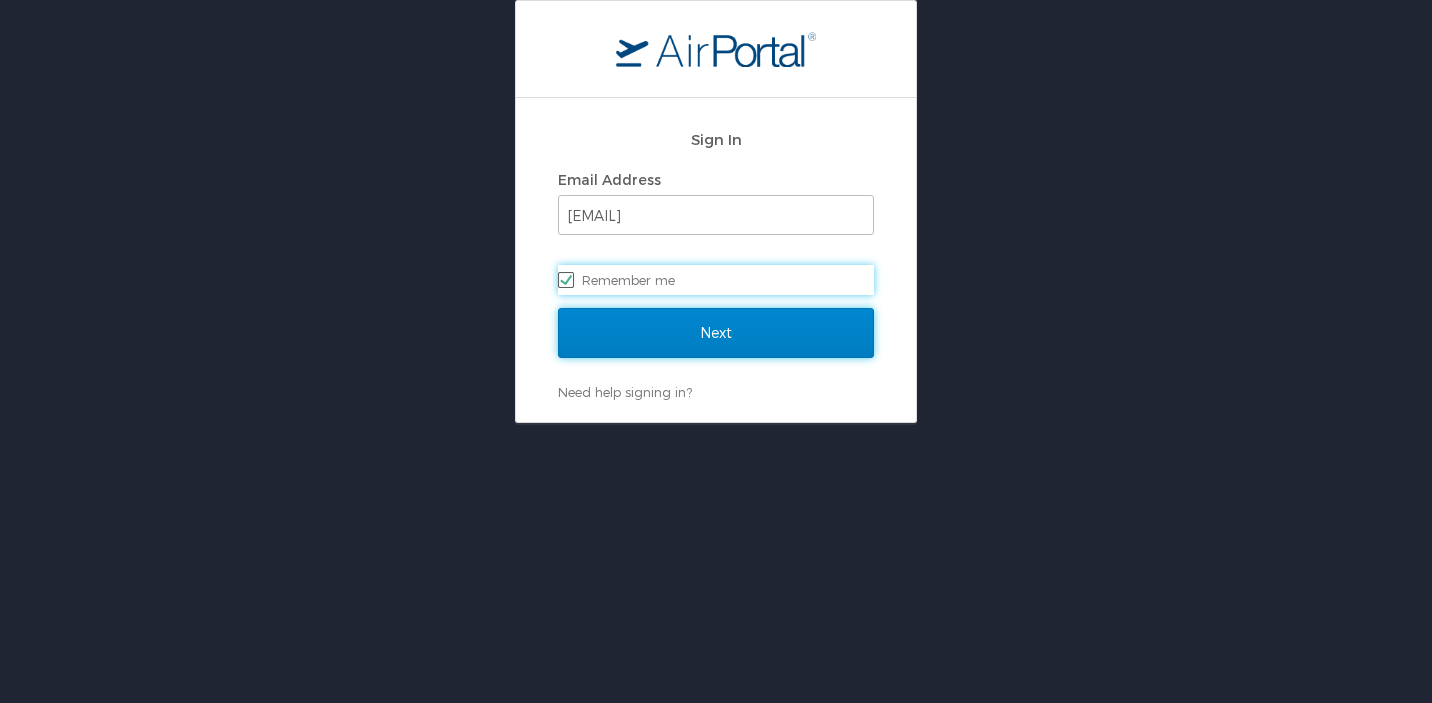 click on "Next" at bounding box center (716, 333) 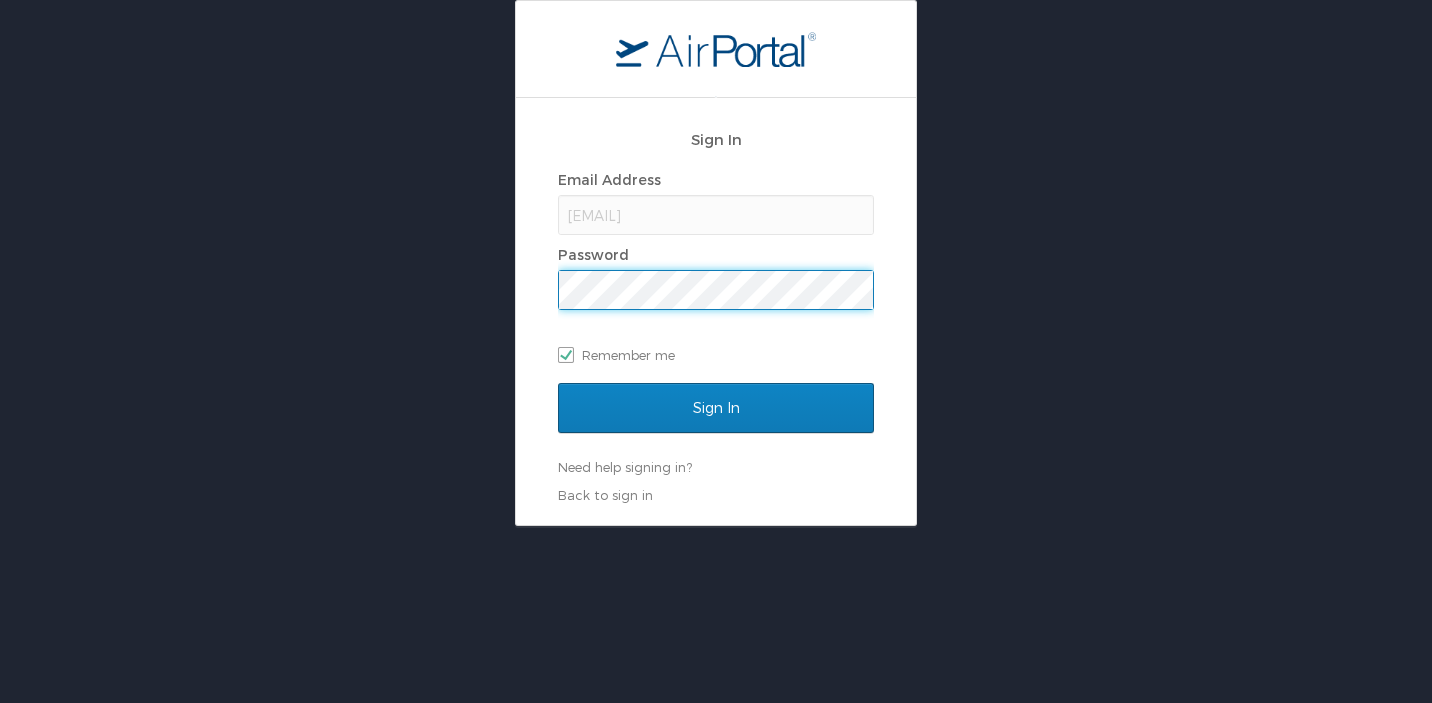 scroll, scrollTop: 0, scrollLeft: 0, axis: both 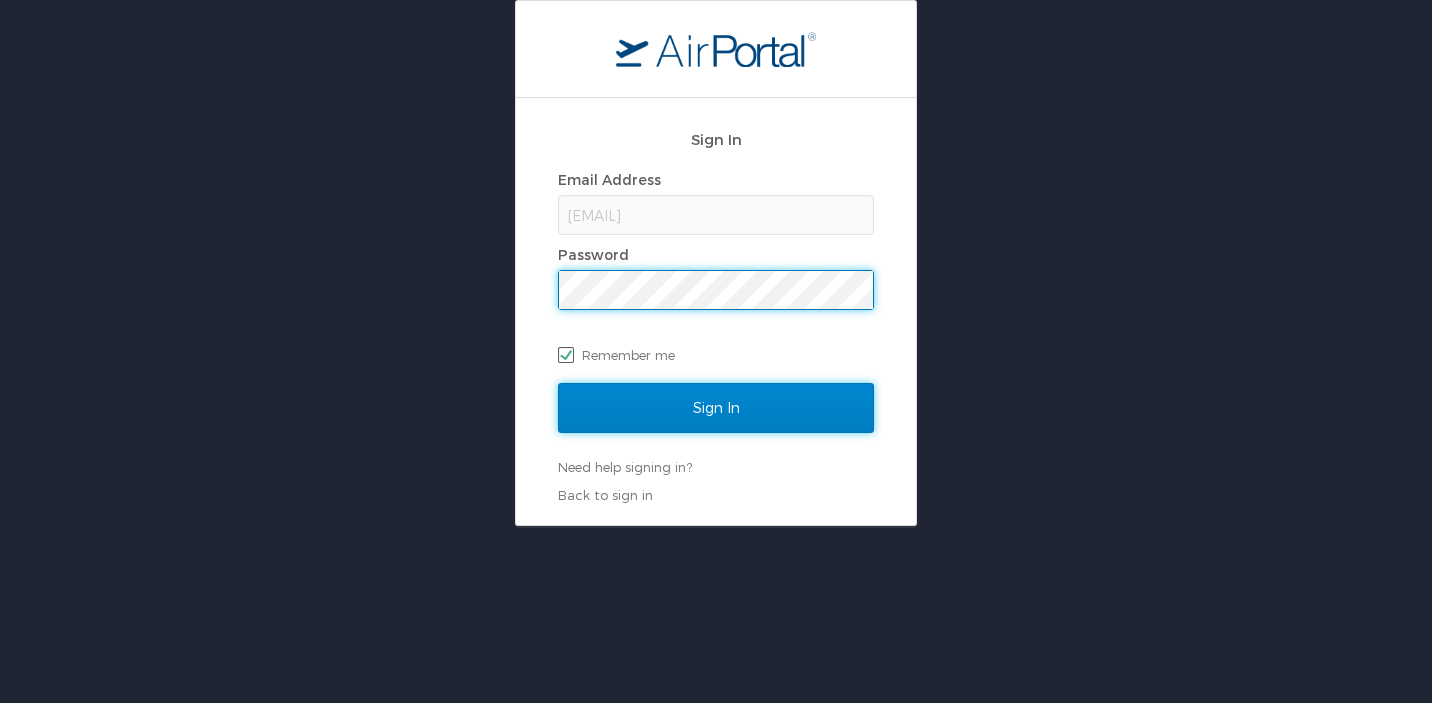 click on "Sign In" at bounding box center [716, 408] 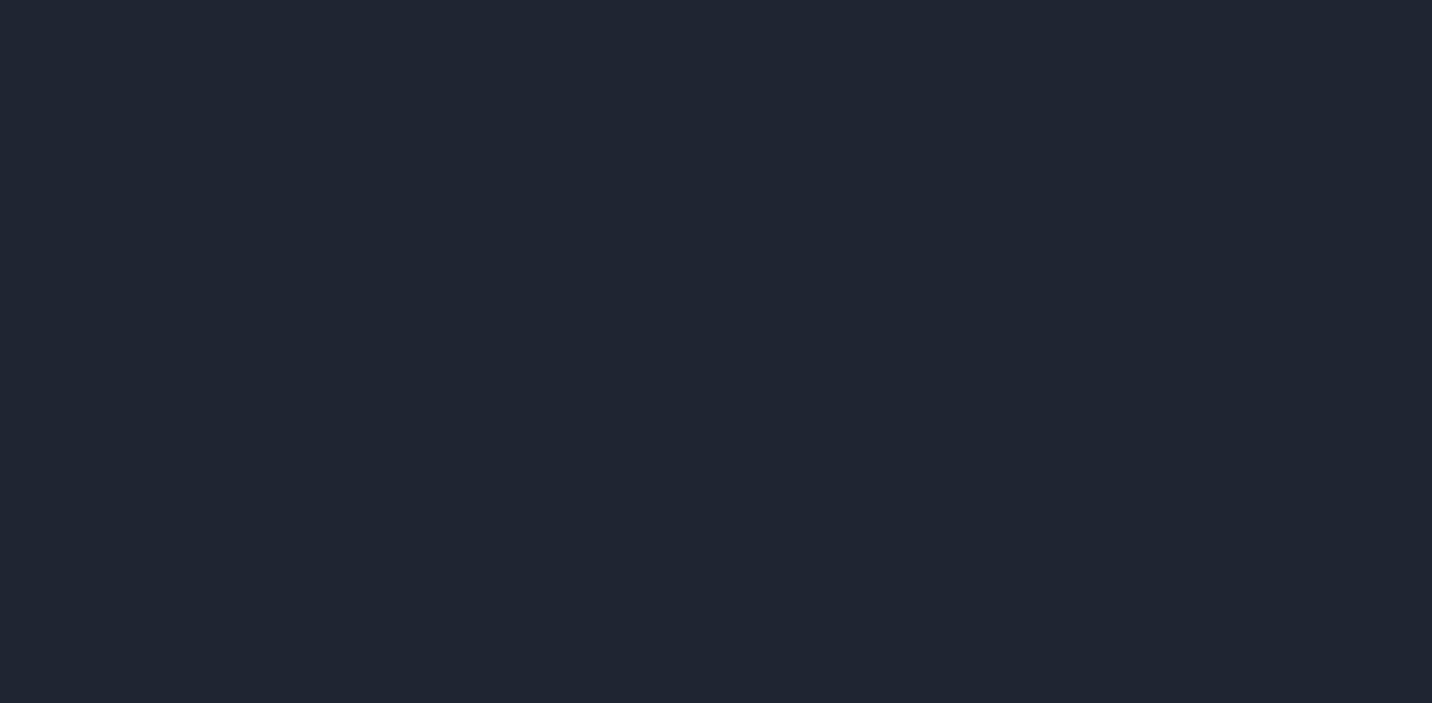 scroll, scrollTop: 0, scrollLeft: 0, axis: both 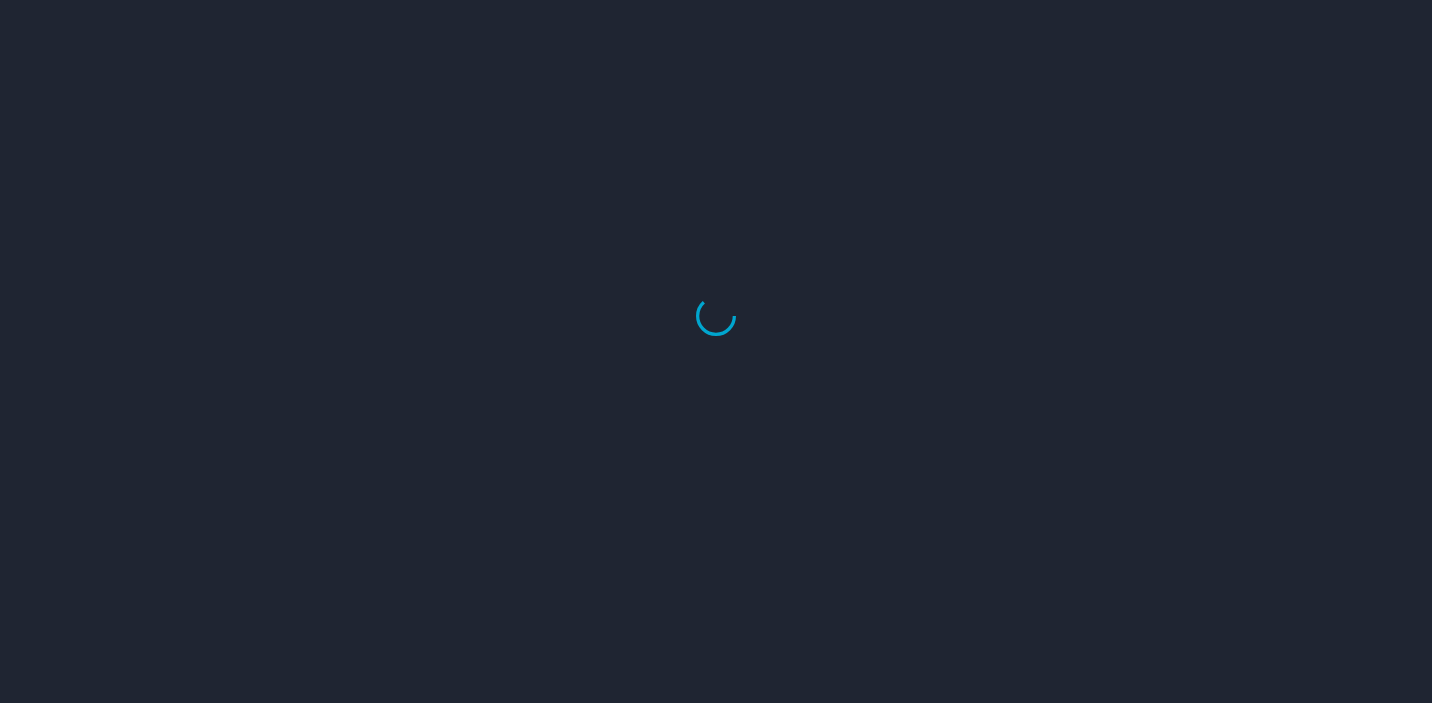 select on "US" 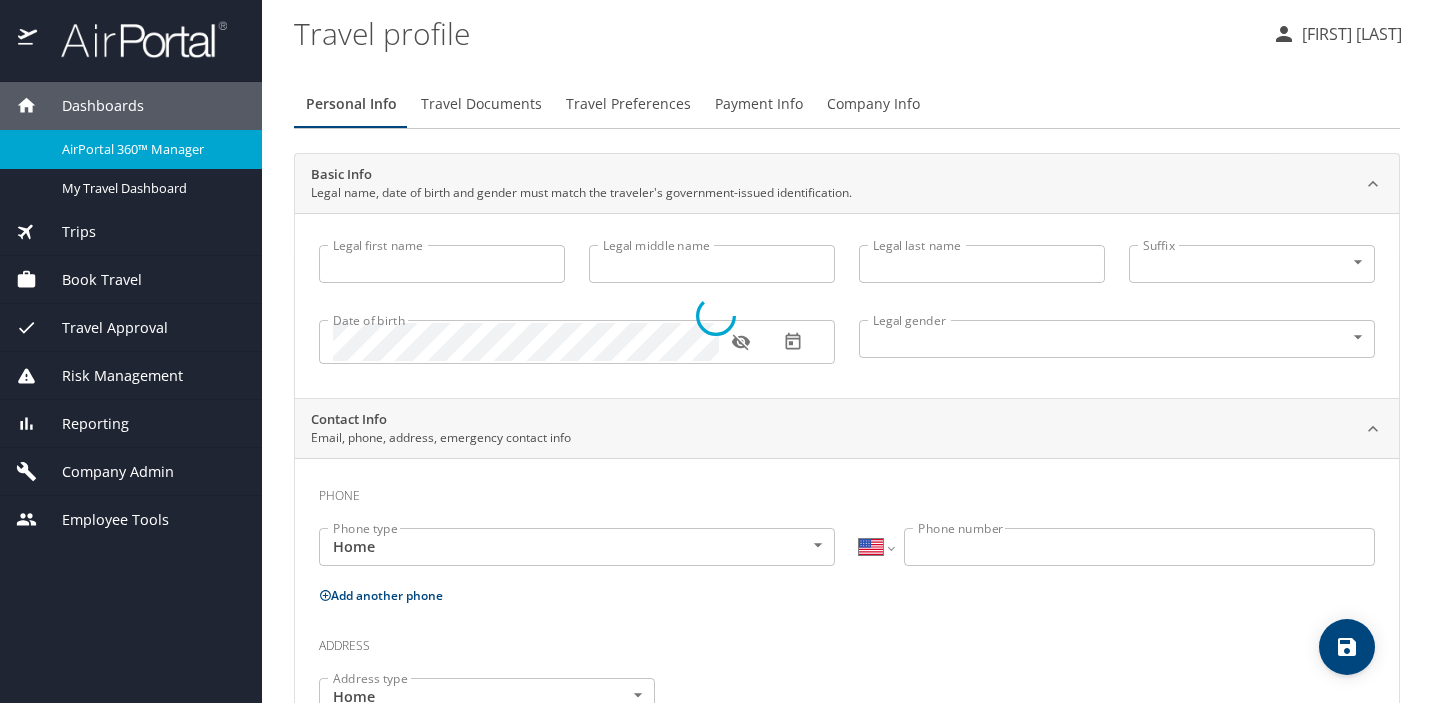 type on "Jennifer" 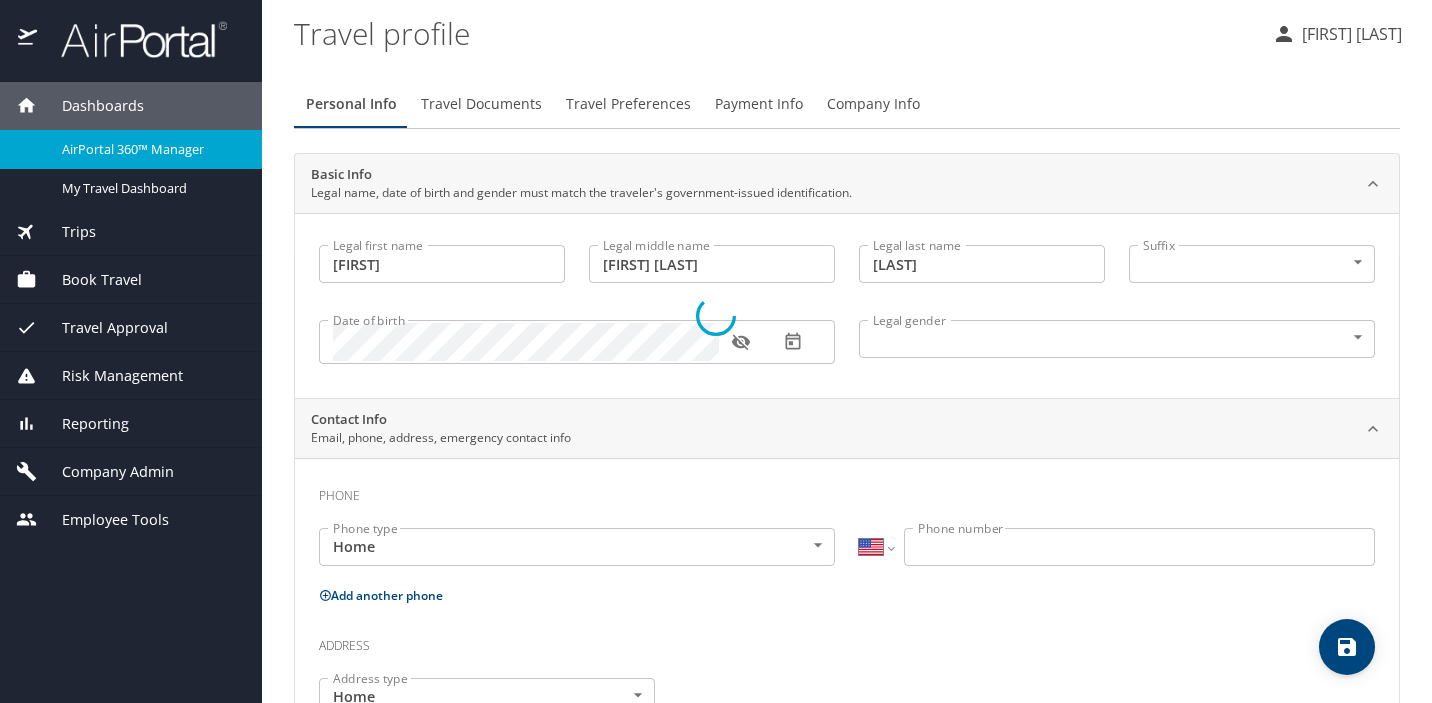 select on "US" 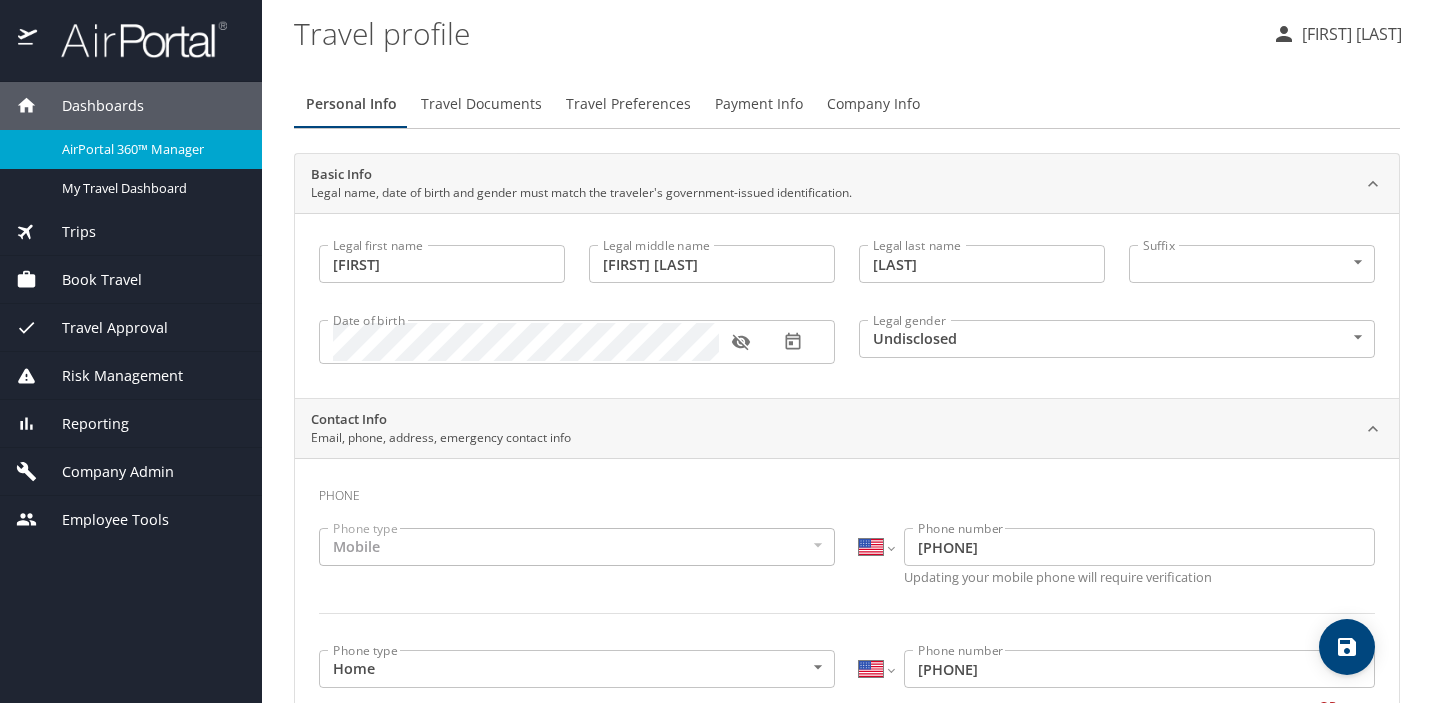click on "Book Travel" at bounding box center [89, 280] 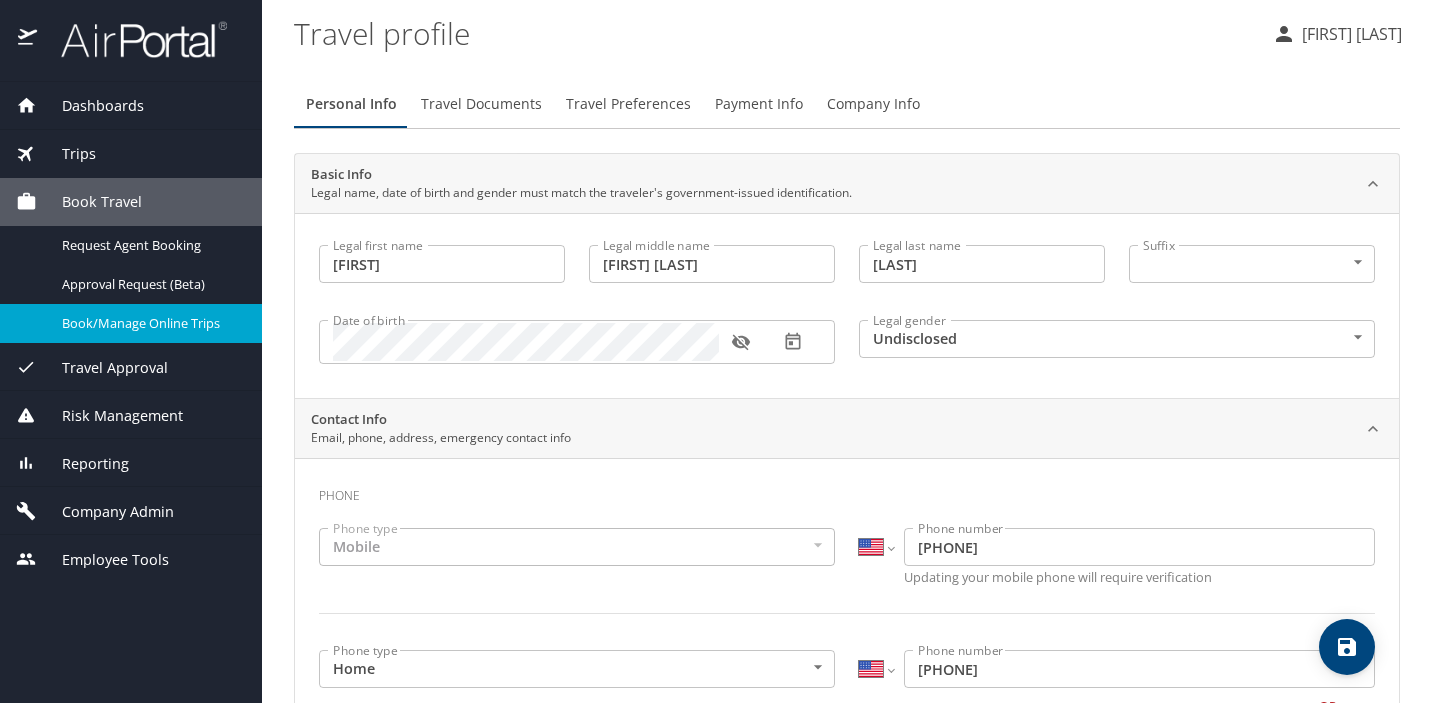click on "Book/Manage Online Trips" at bounding box center (150, 323) 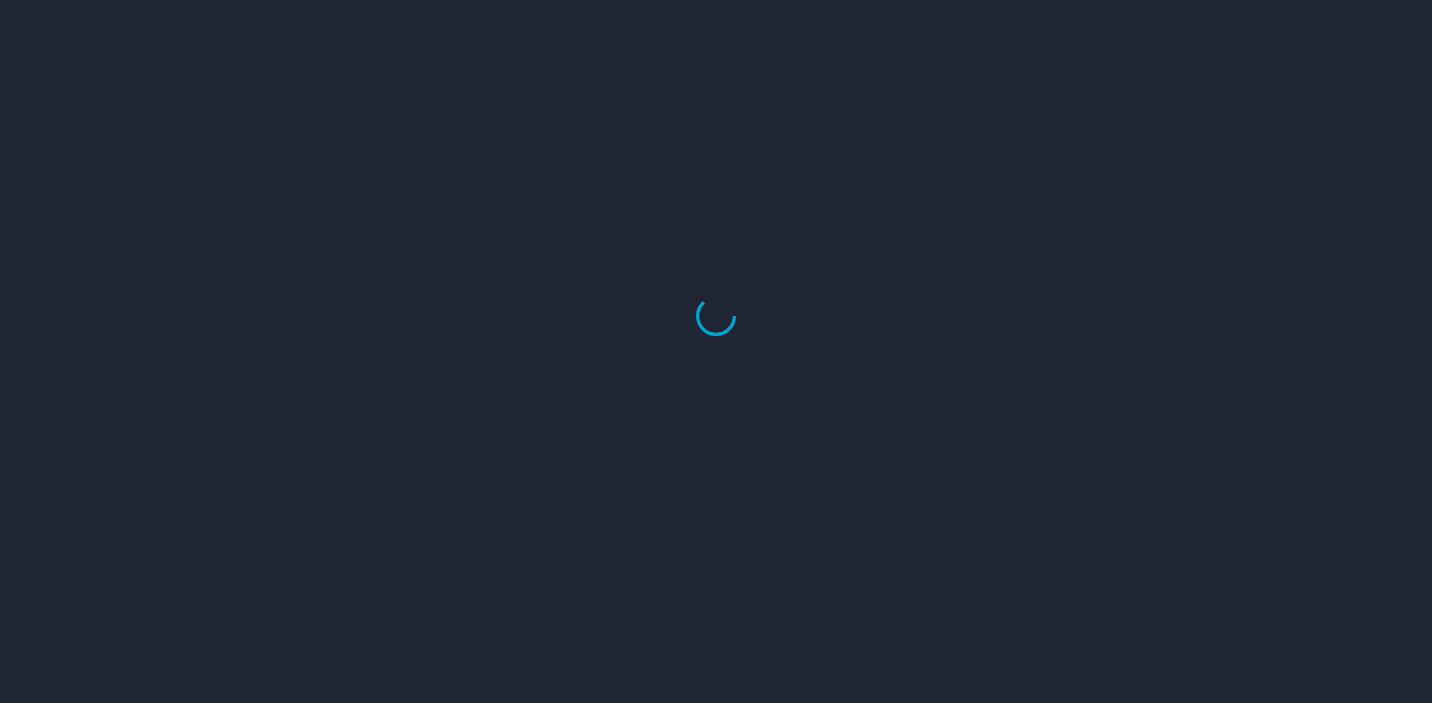 scroll, scrollTop: 0, scrollLeft: 0, axis: both 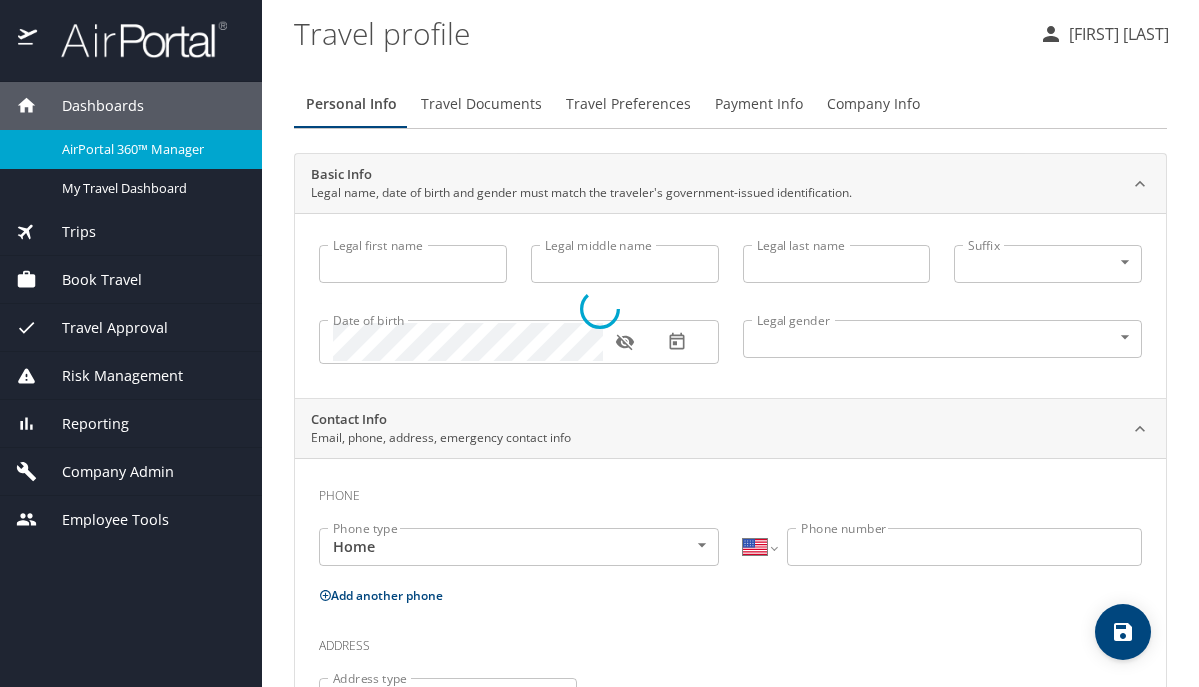 select on "US" 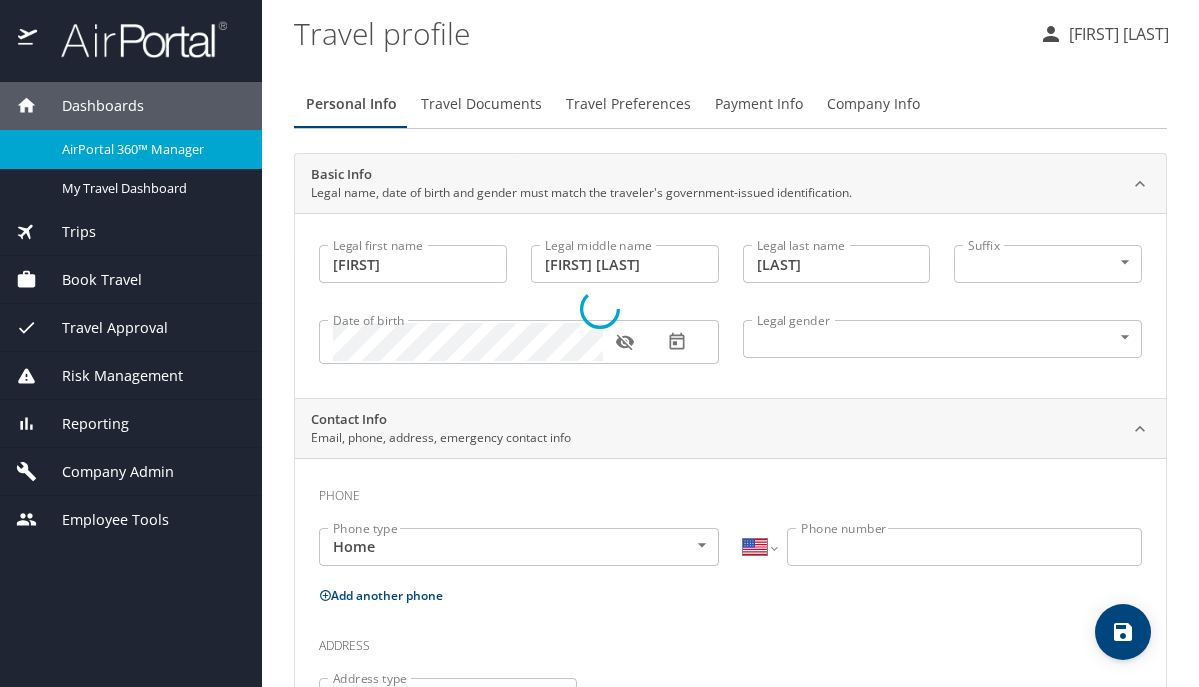 select on "US" 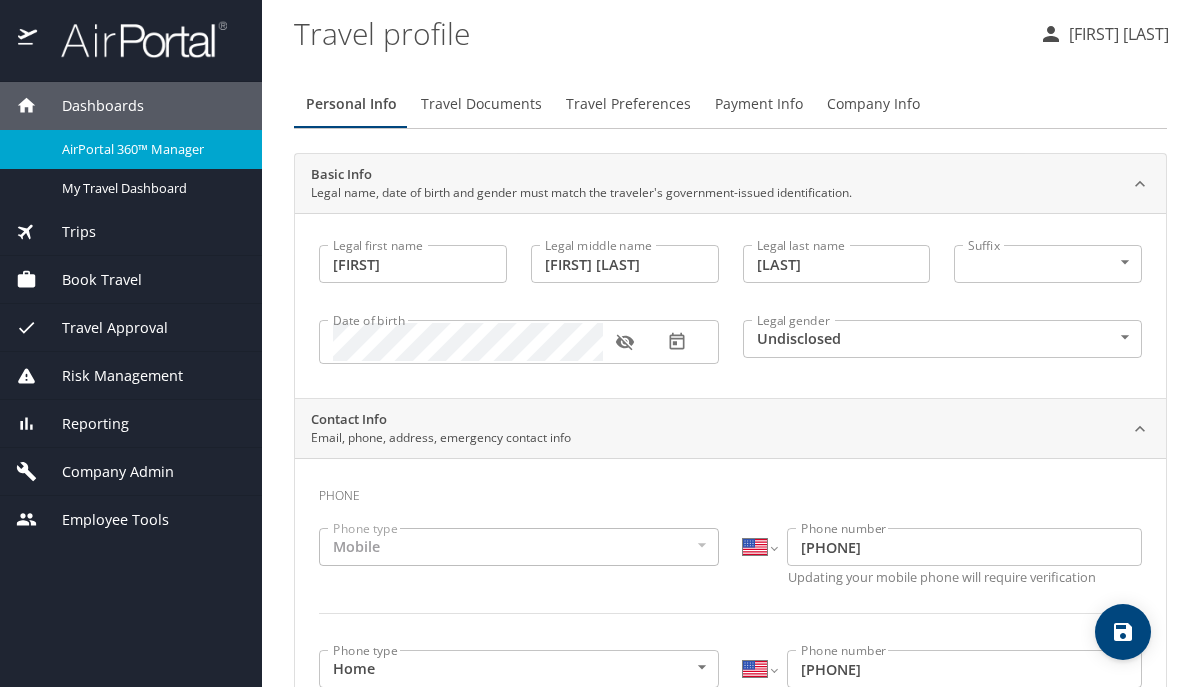 click on "Book Travel" at bounding box center (131, 280) 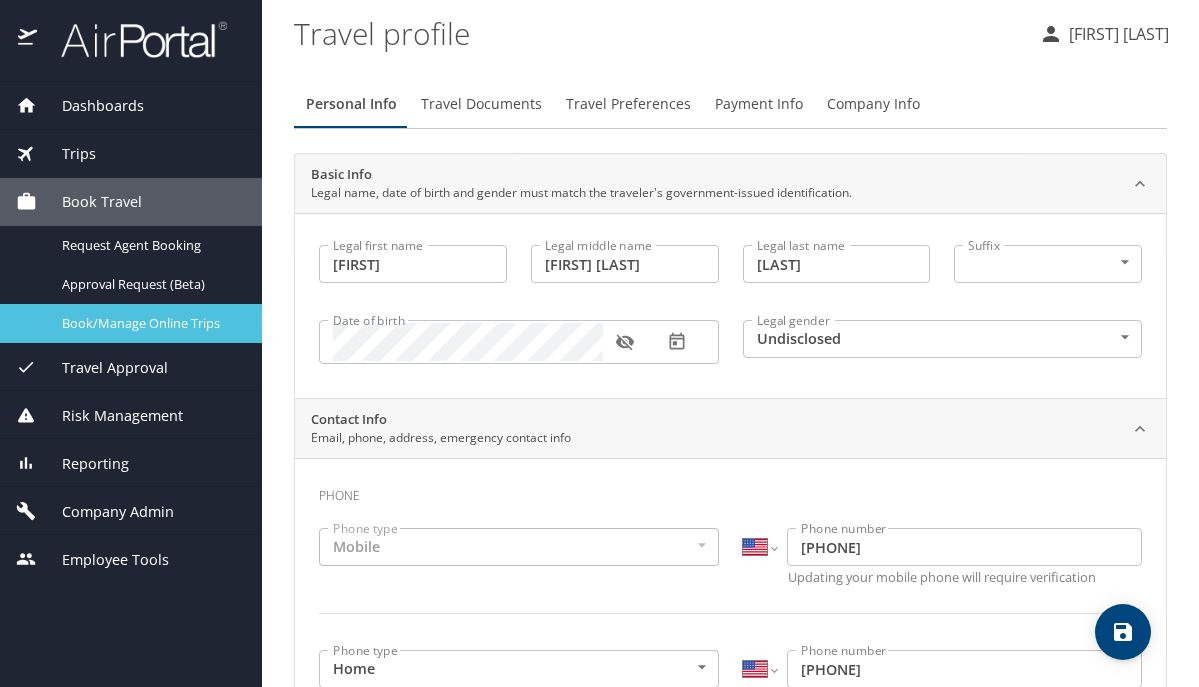 click on "Book/Manage Online Trips" at bounding box center [150, 323] 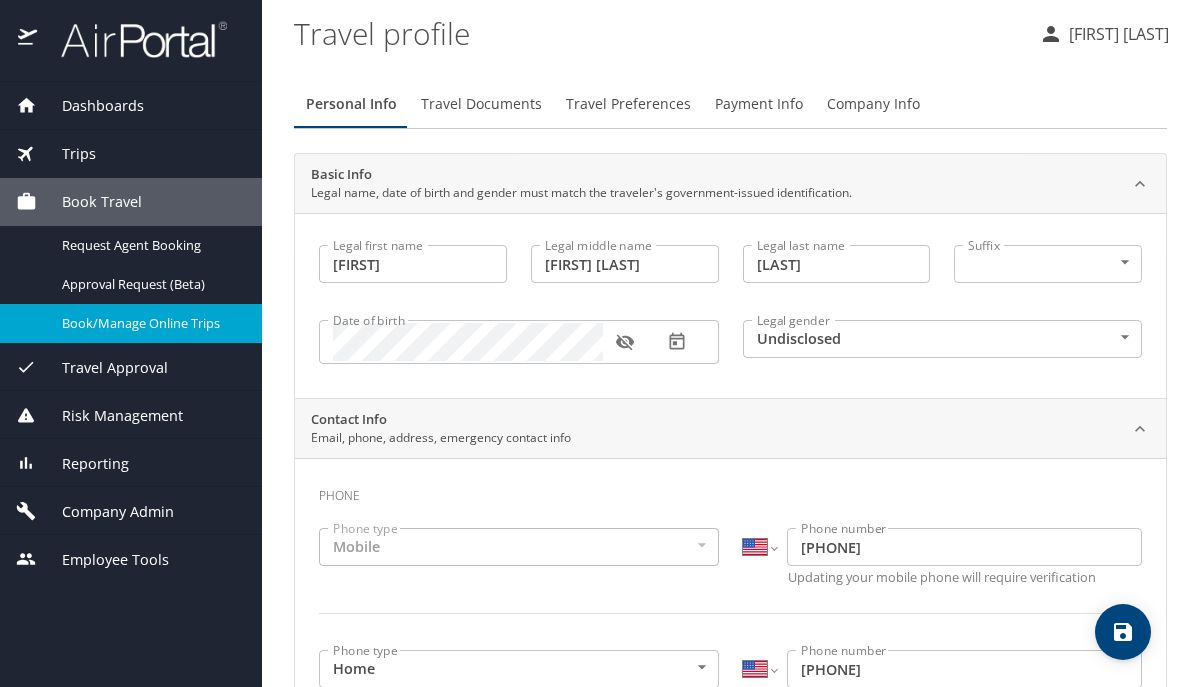 click on "Dashboards" at bounding box center (131, 106) 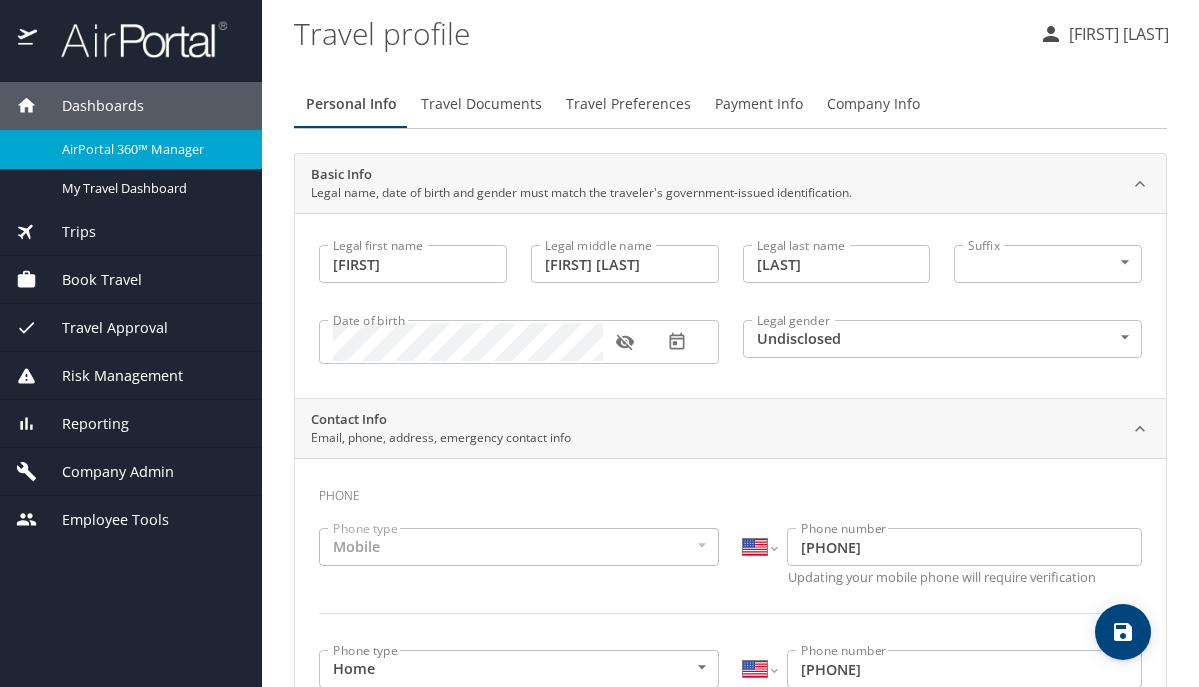 click on "AirPortal 360™ Manager" at bounding box center [131, 149] 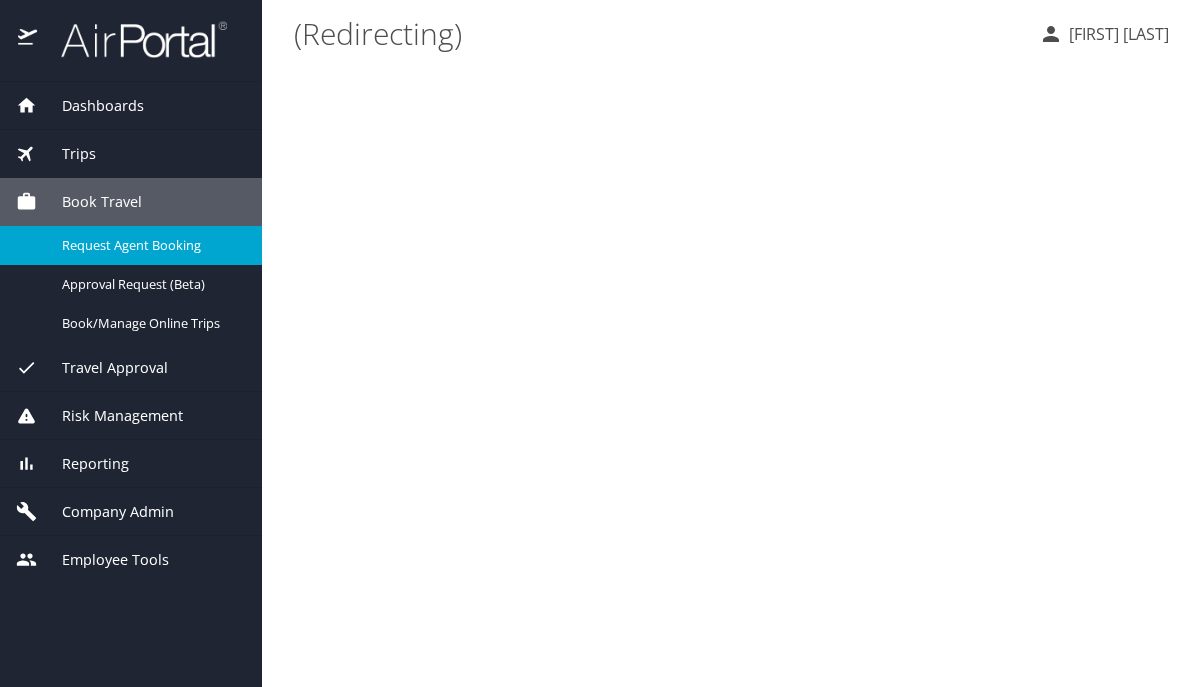 scroll, scrollTop: 0, scrollLeft: 0, axis: both 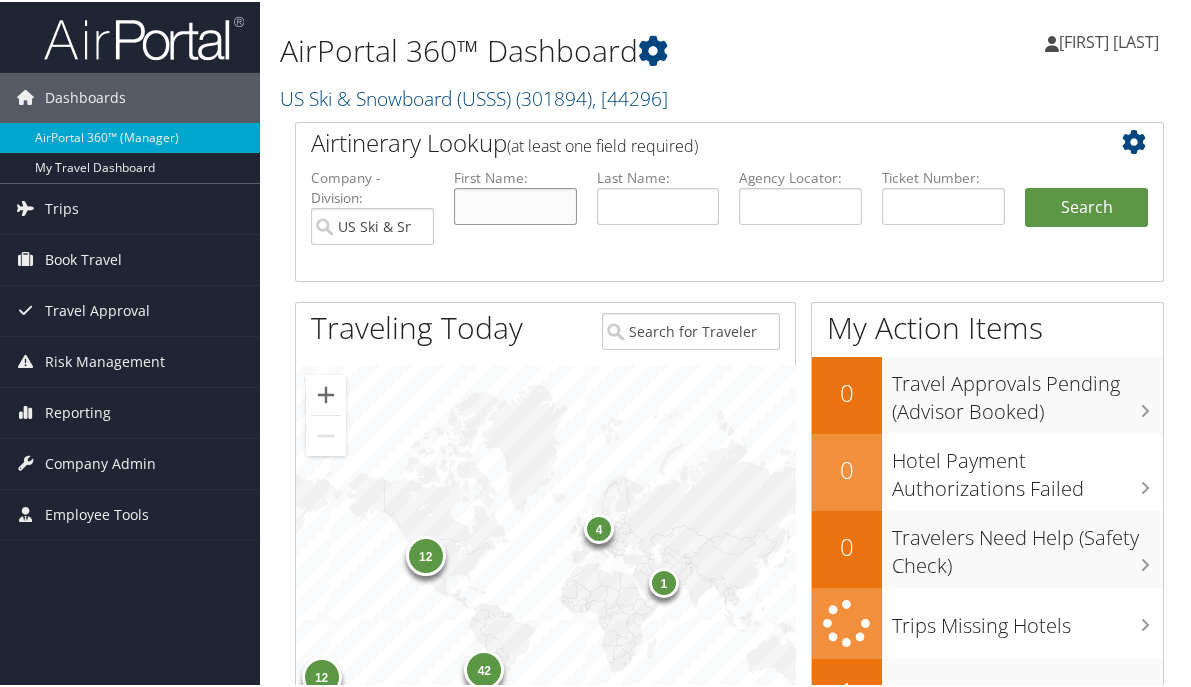 click at bounding box center [515, 204] 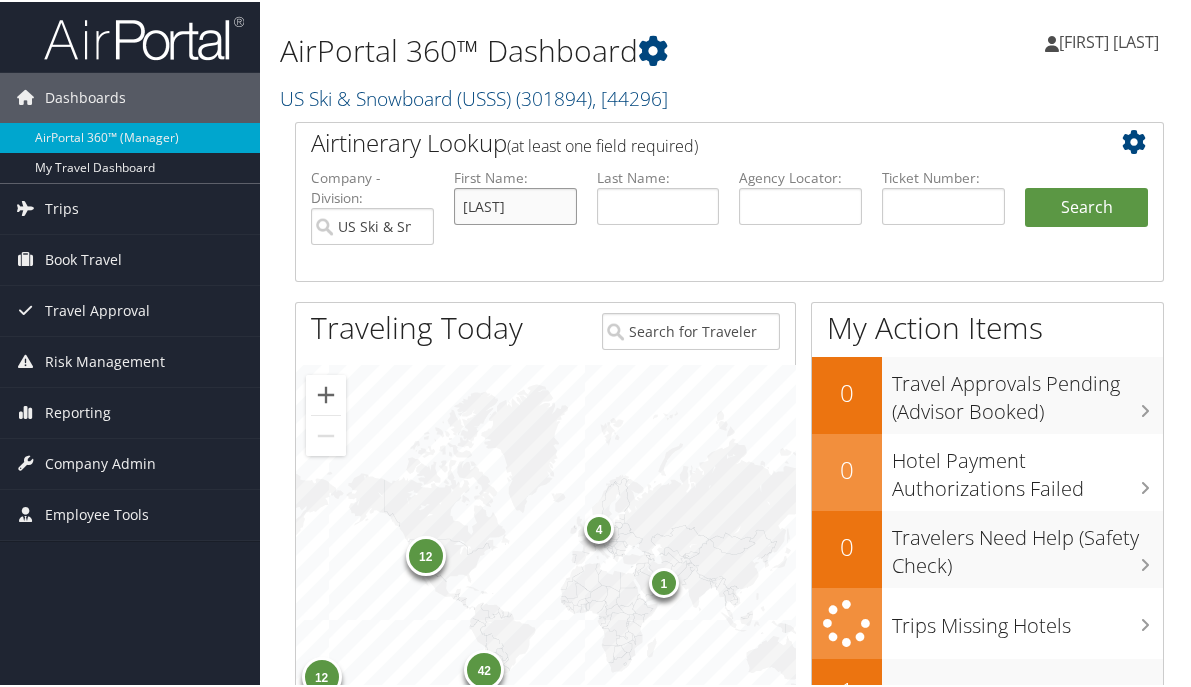 type on "[LAST]" 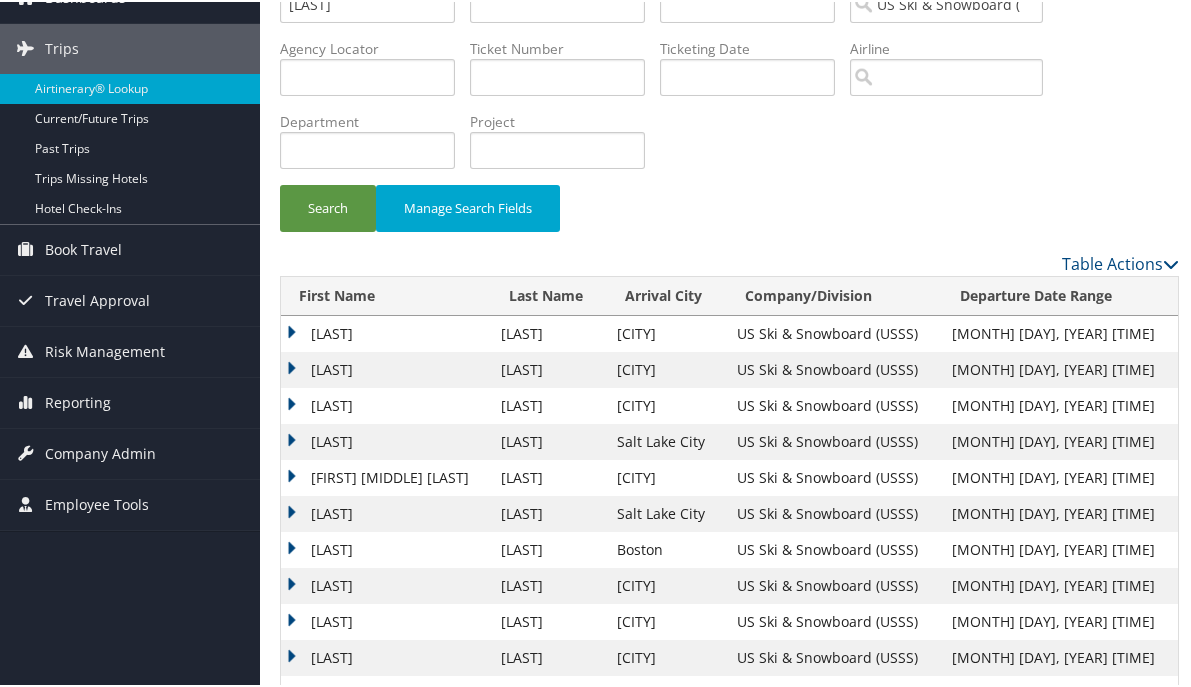 scroll, scrollTop: 126, scrollLeft: 0, axis: vertical 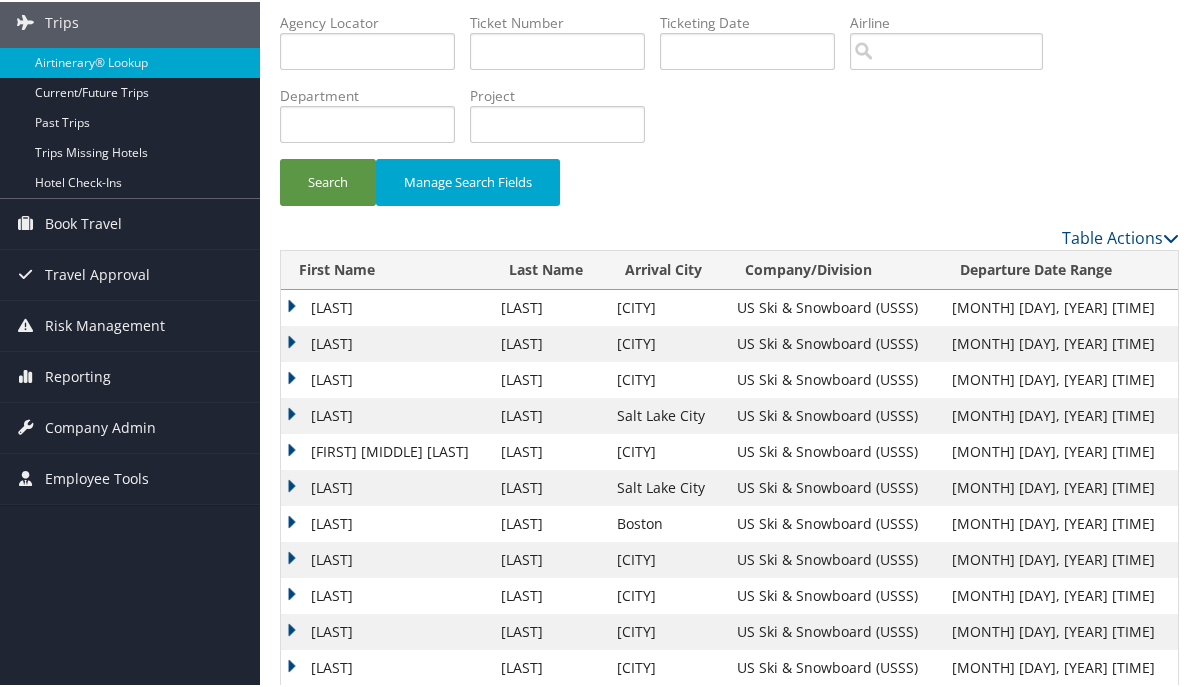 click on "[LAST]" at bounding box center [386, 306] 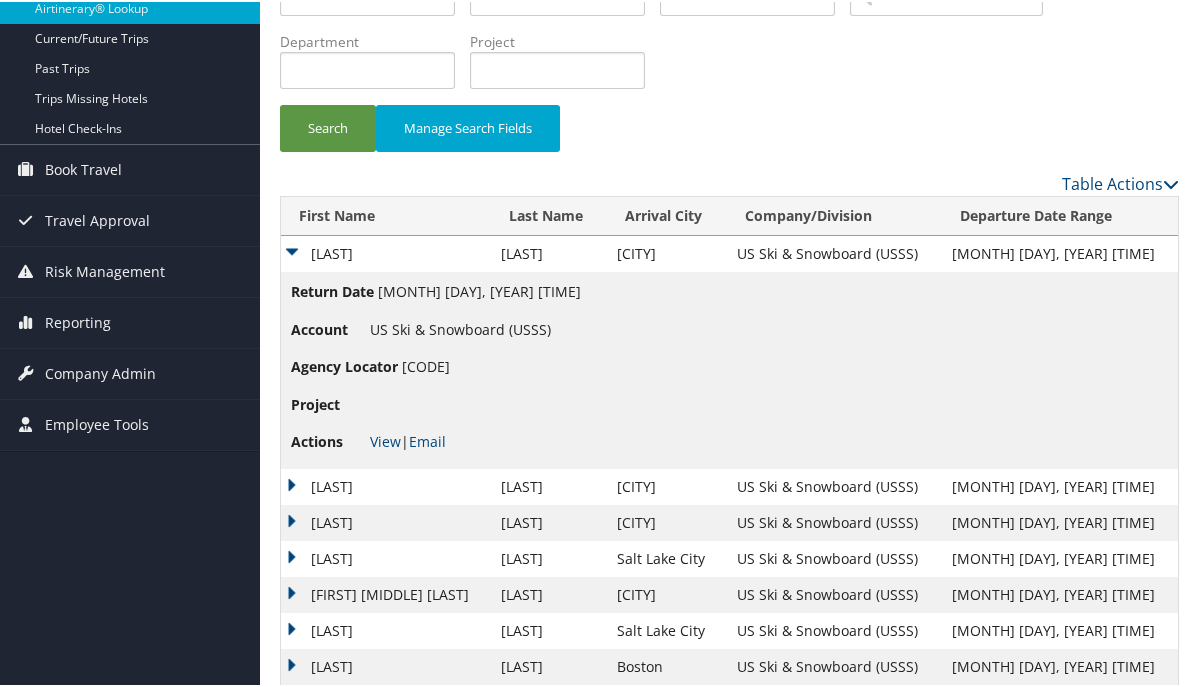 scroll, scrollTop: 182, scrollLeft: 0, axis: vertical 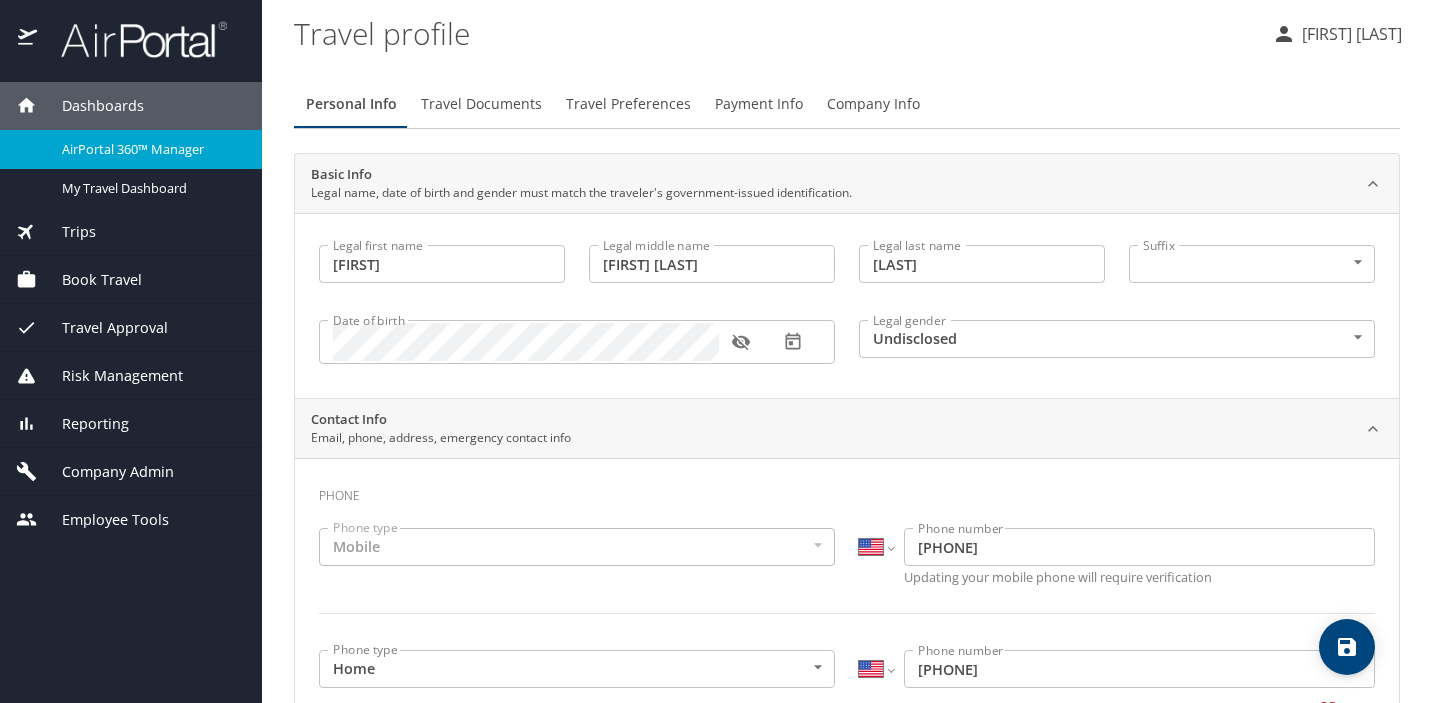 select on "US" 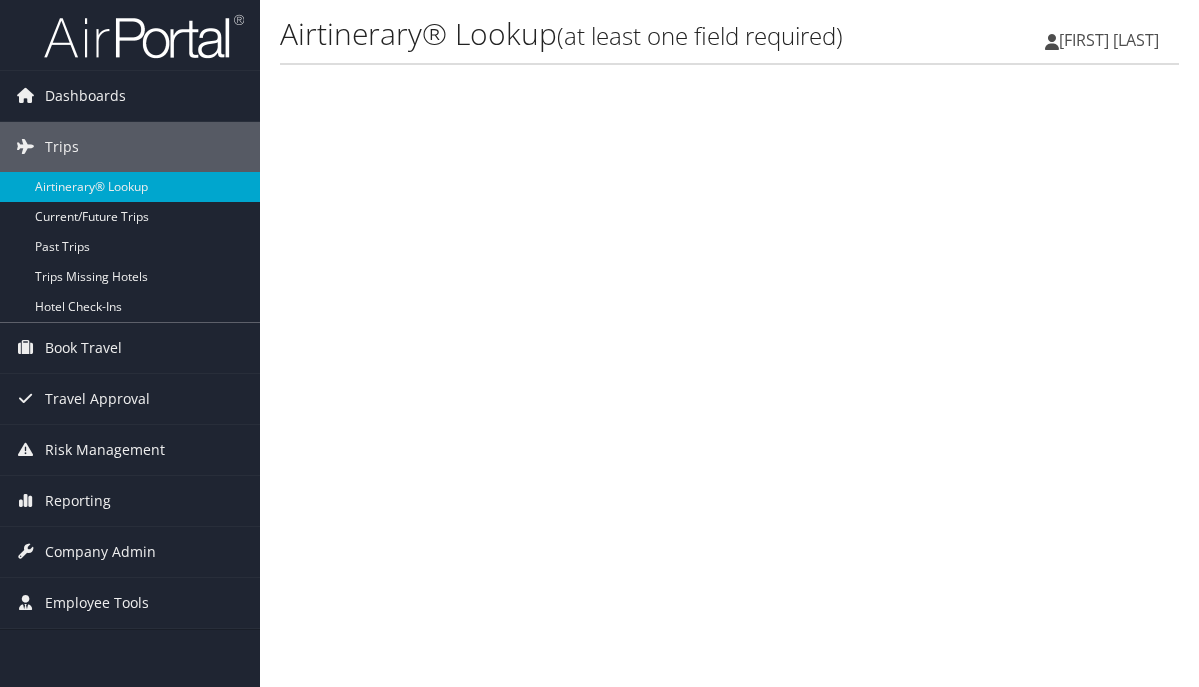 scroll, scrollTop: 0, scrollLeft: 0, axis: both 